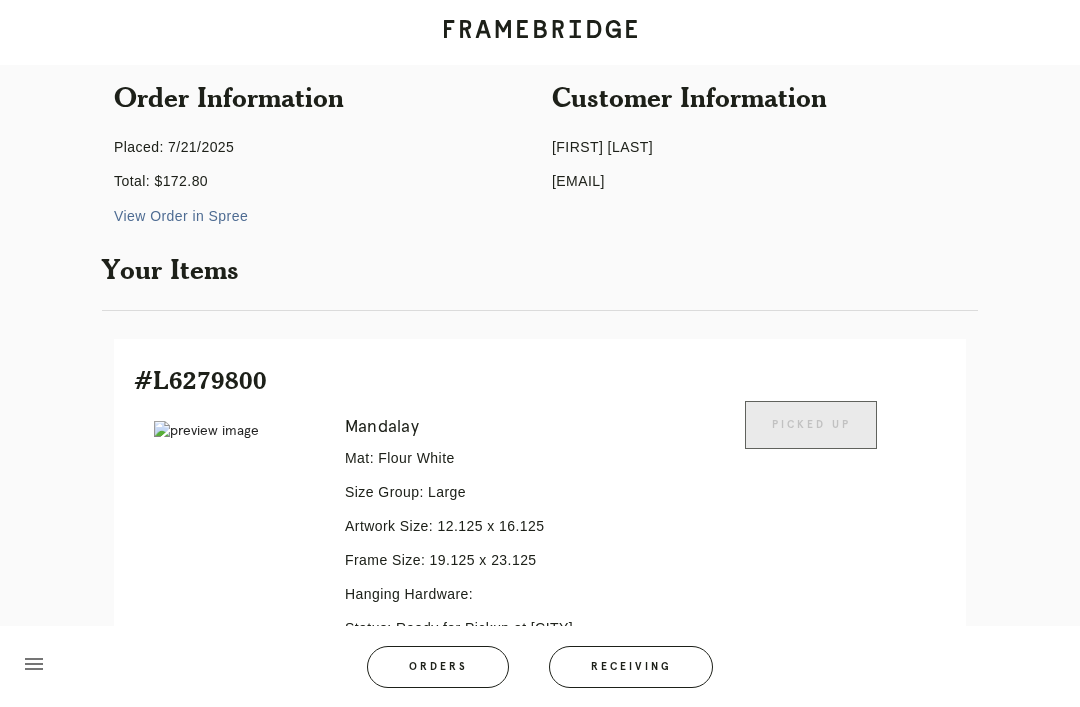 scroll, scrollTop: 184, scrollLeft: 0, axis: vertical 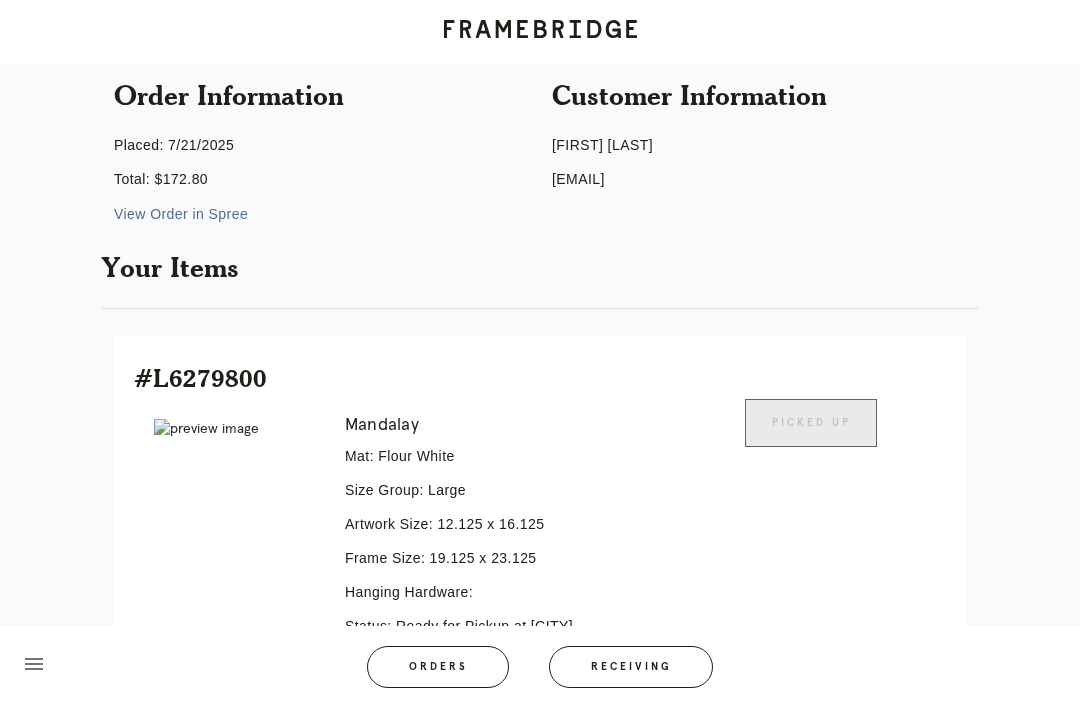 click on "Receiving" at bounding box center [631, 667] 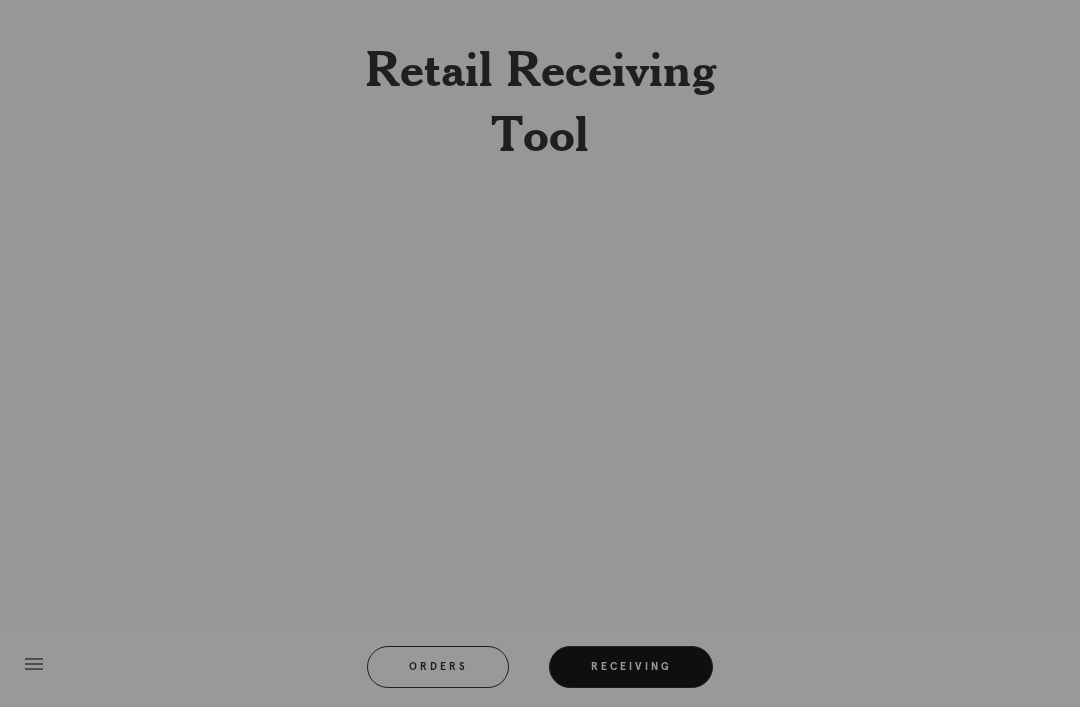 scroll, scrollTop: 64, scrollLeft: 0, axis: vertical 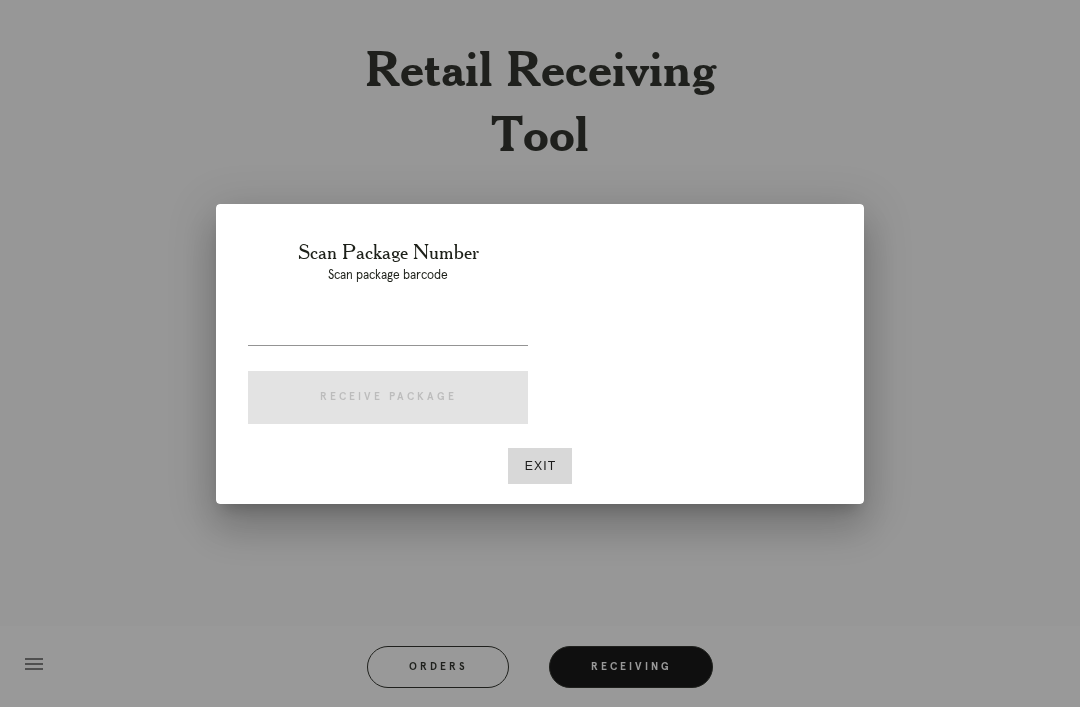 type on "[NUMBER]" 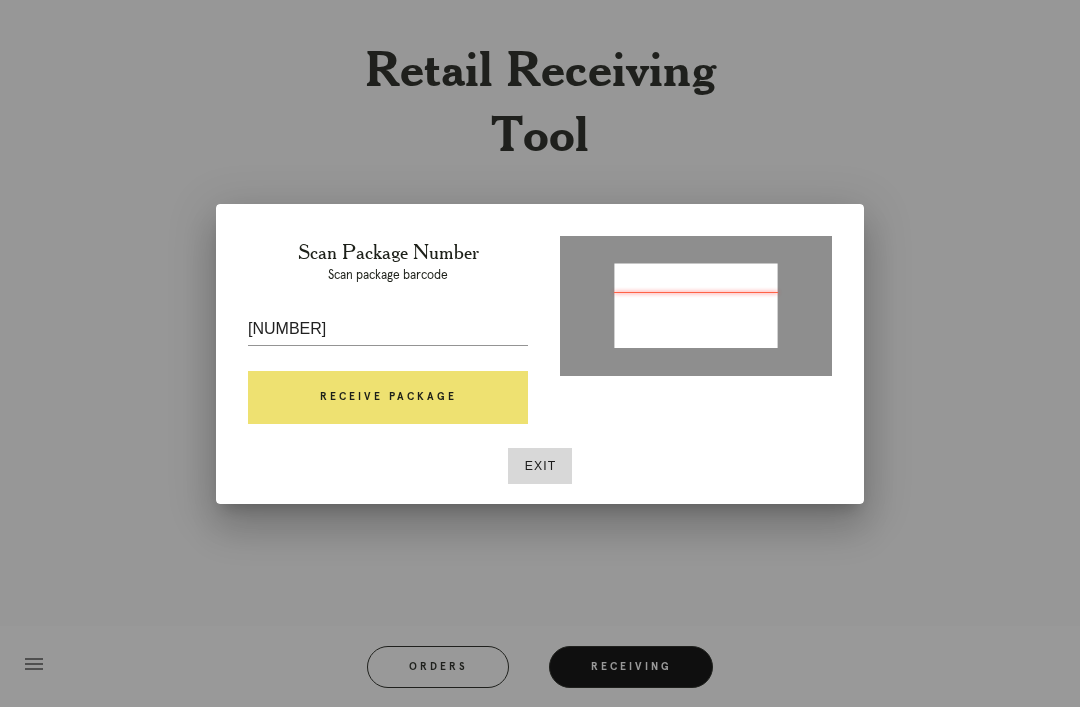 click on "Receive Package" at bounding box center [388, 398] 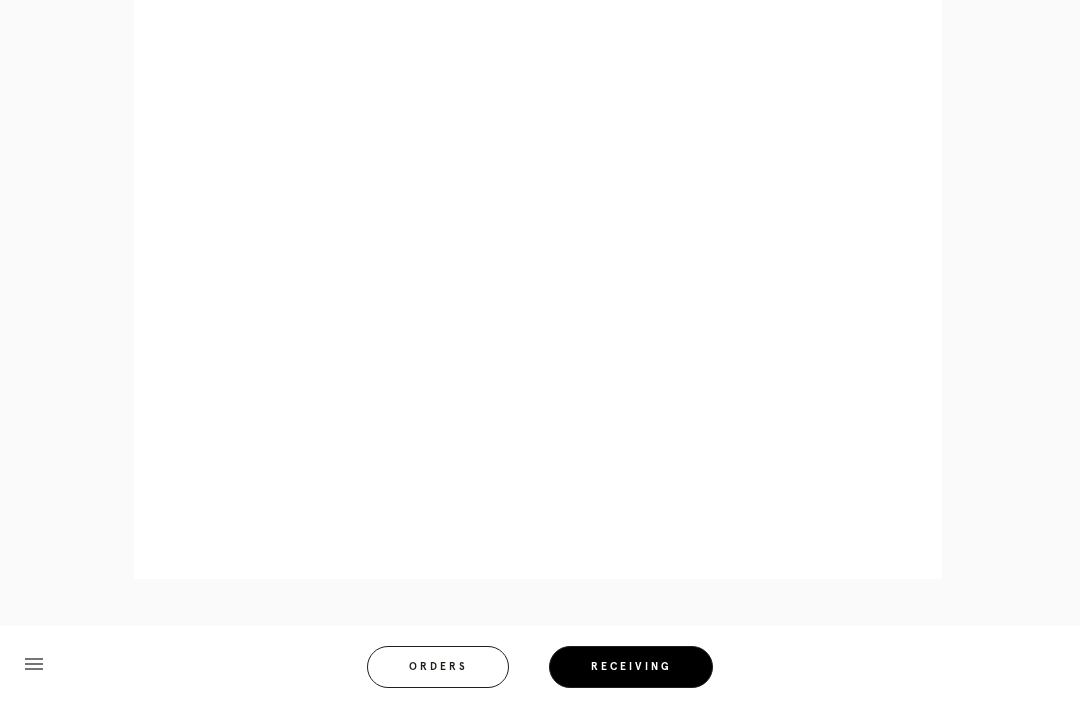 scroll, scrollTop: 858, scrollLeft: 0, axis: vertical 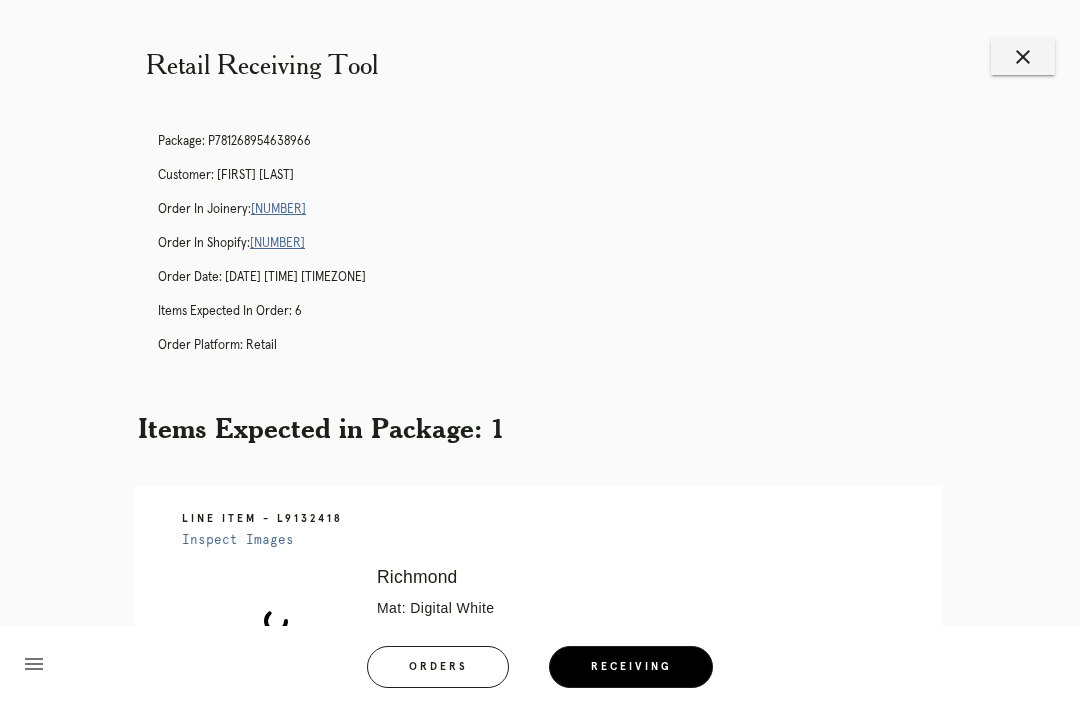 click on "Receiving" at bounding box center (631, 667) 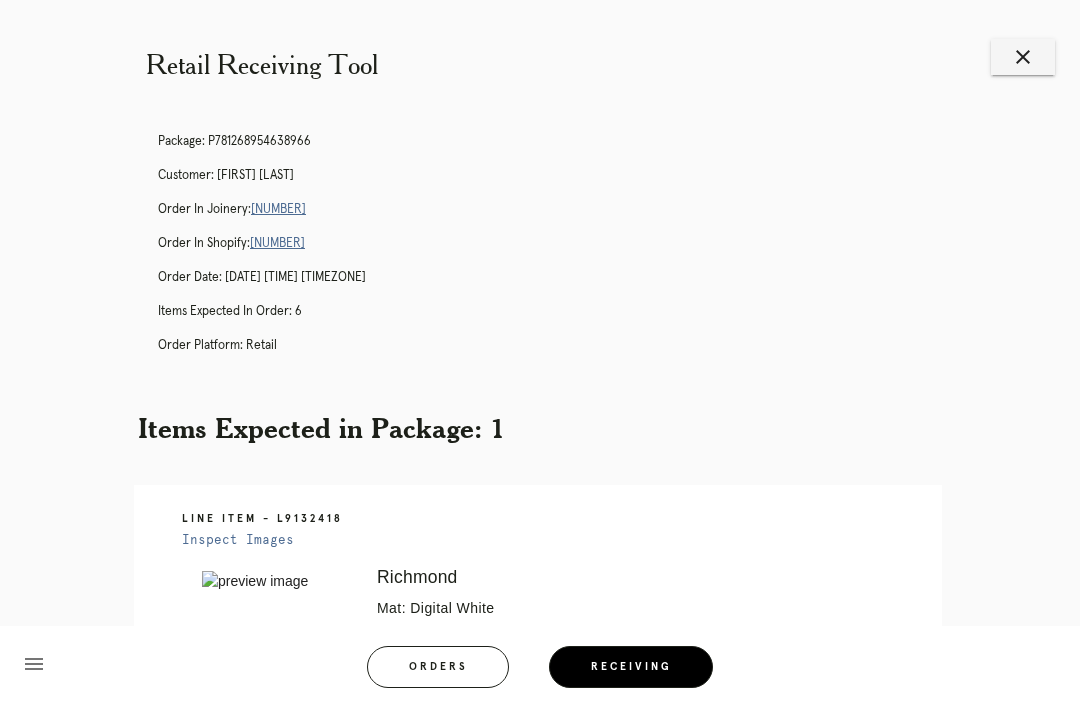 click on "Receiving" at bounding box center [631, 667] 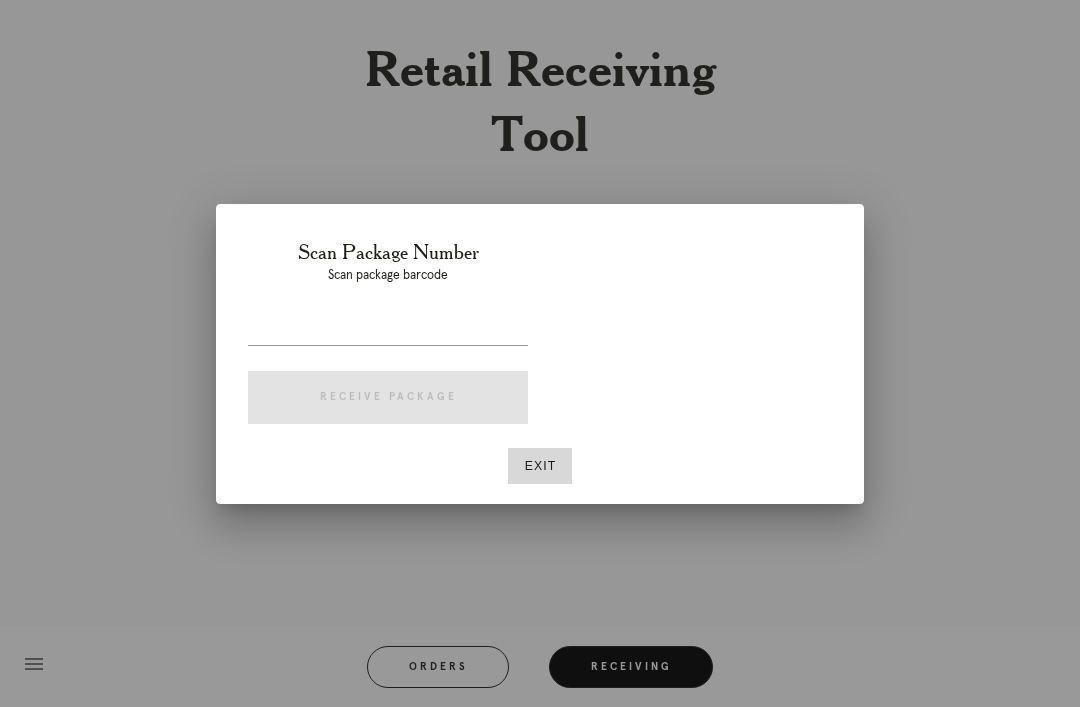 scroll, scrollTop: 0, scrollLeft: 0, axis: both 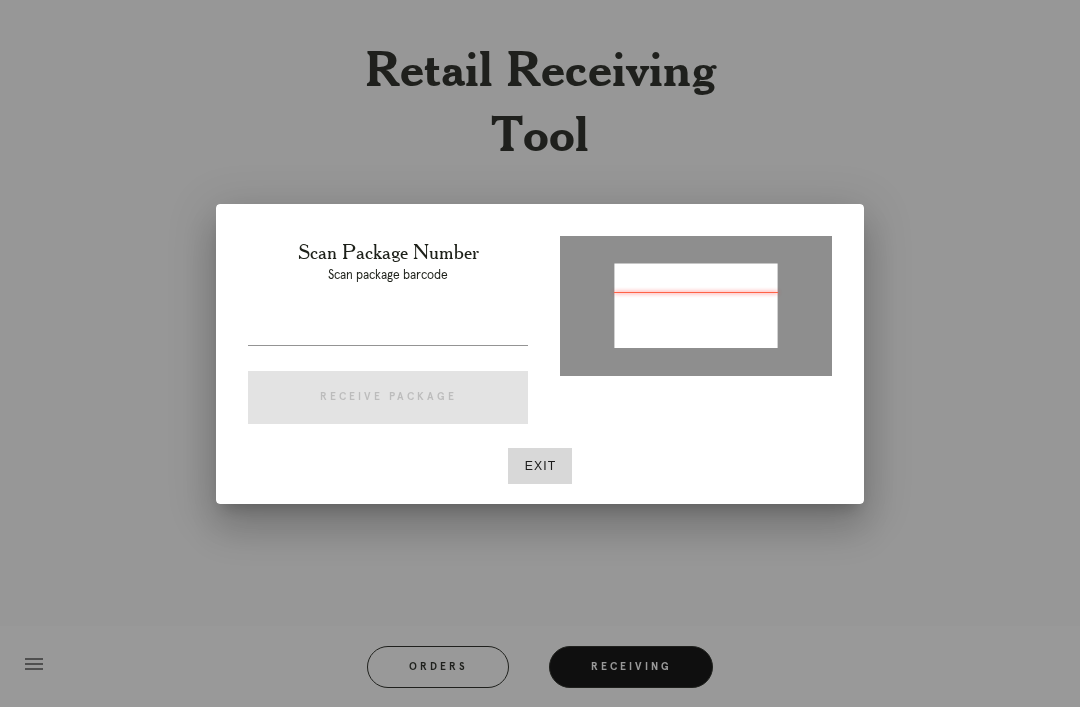 type on "P242391636863970" 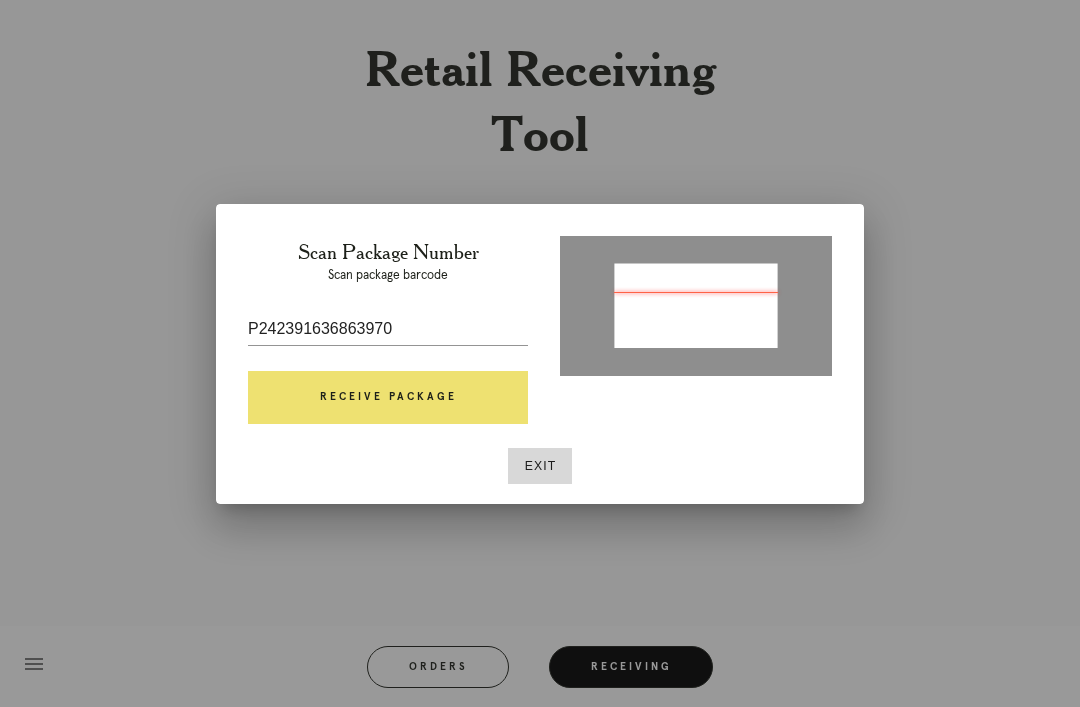 click on "Receive Package" at bounding box center (388, 398) 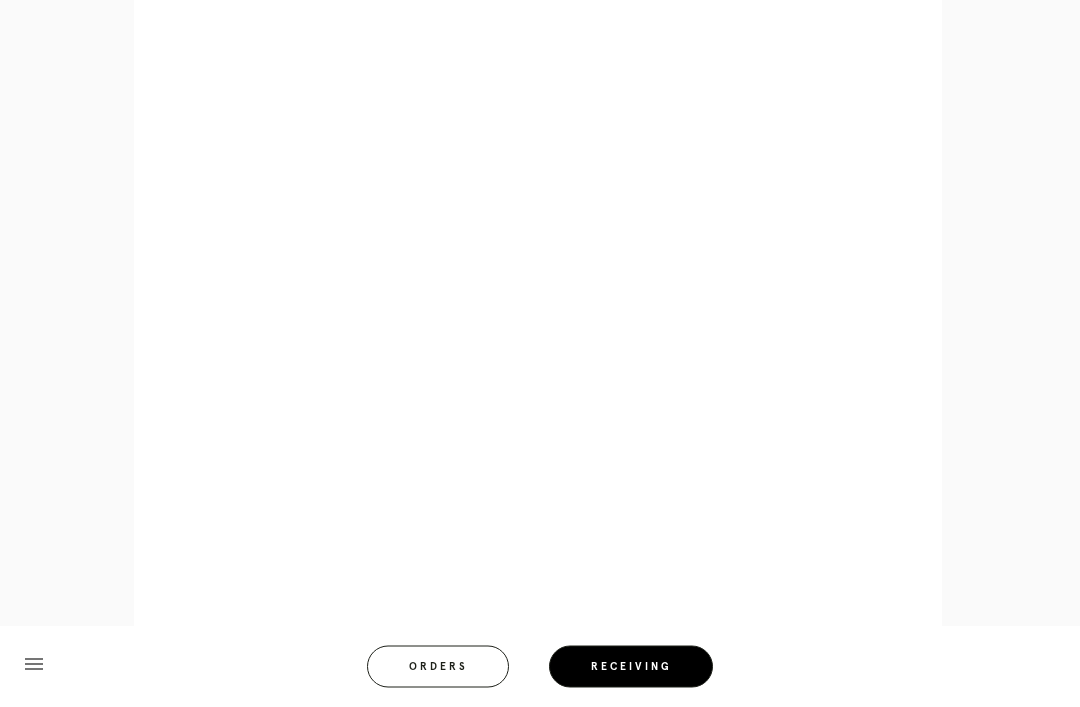 scroll, scrollTop: 858, scrollLeft: 0, axis: vertical 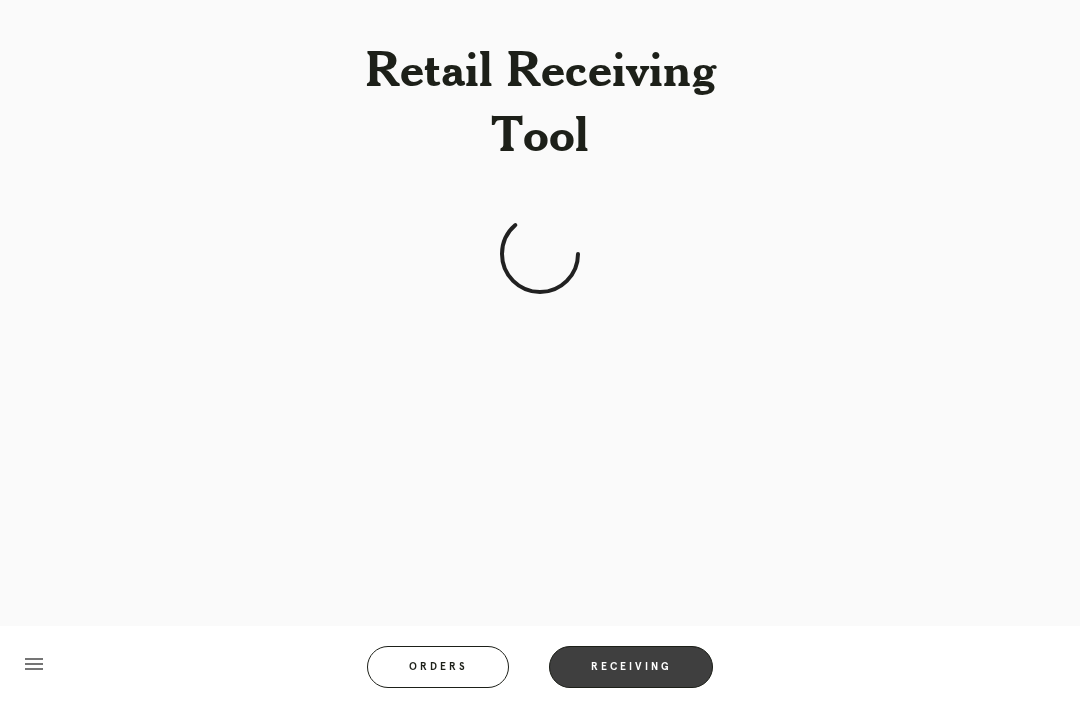 click on "Receiving" at bounding box center [631, 667] 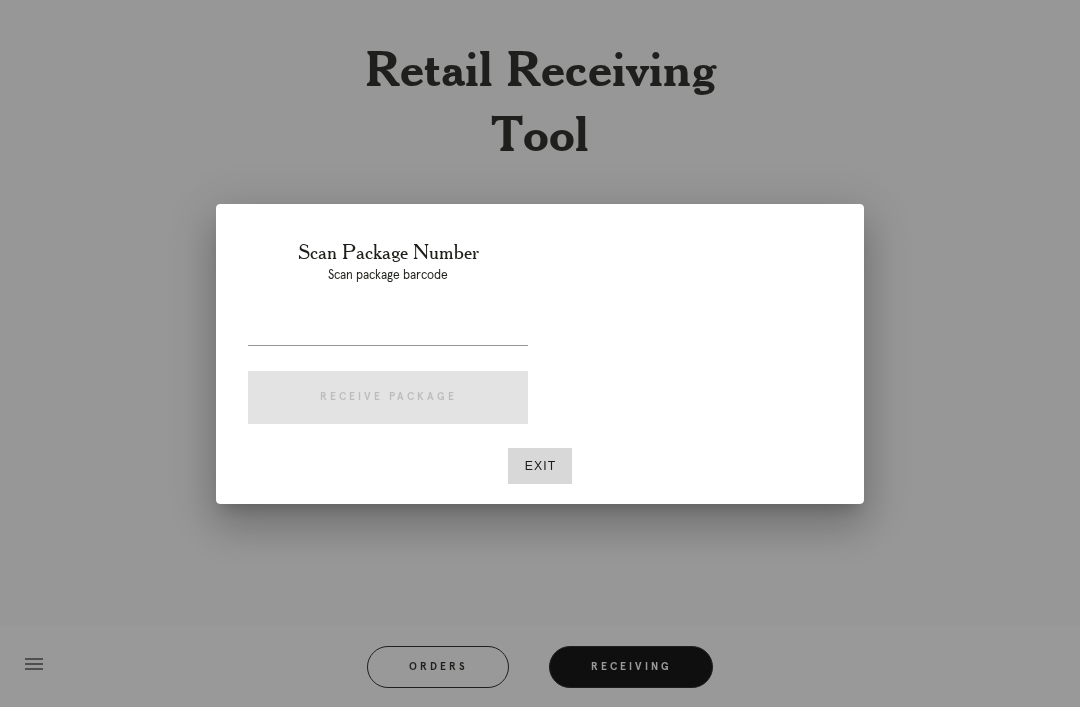 scroll, scrollTop: 0, scrollLeft: 0, axis: both 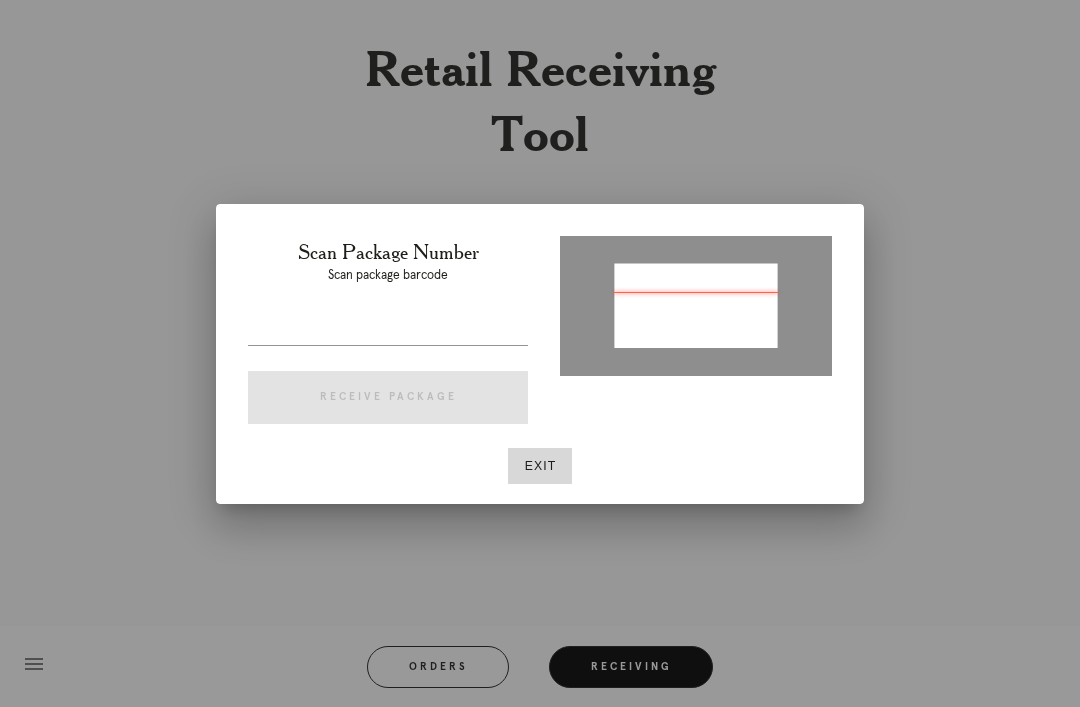 type on "[ORDER_ID]" 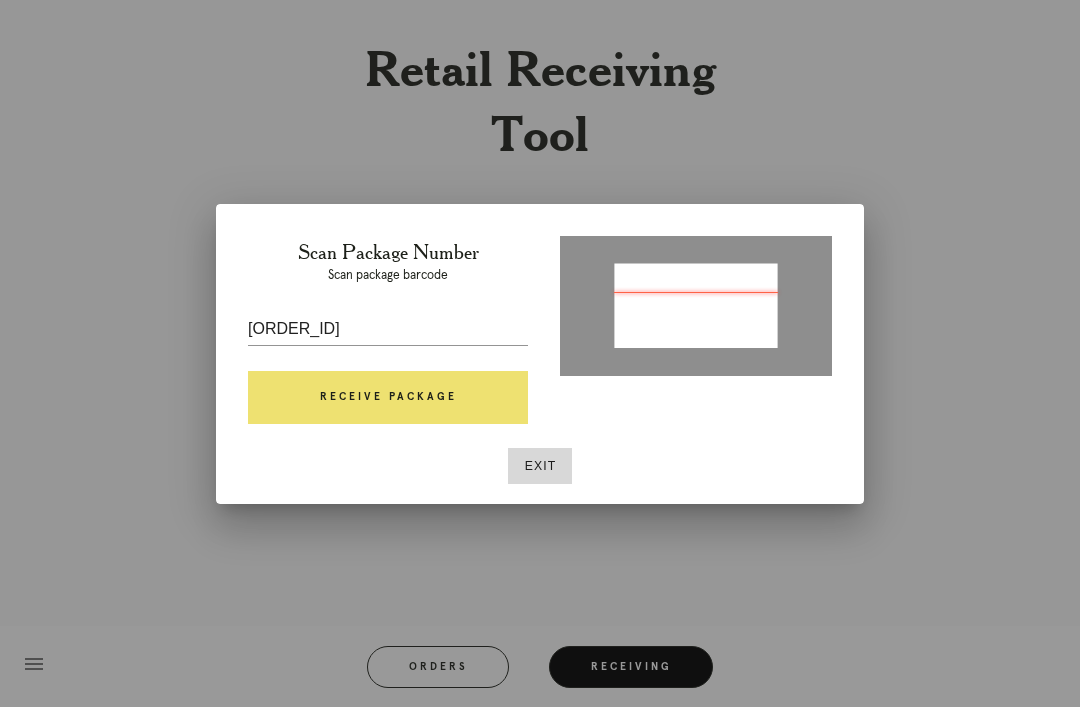 click on "Receive Package" at bounding box center (388, 398) 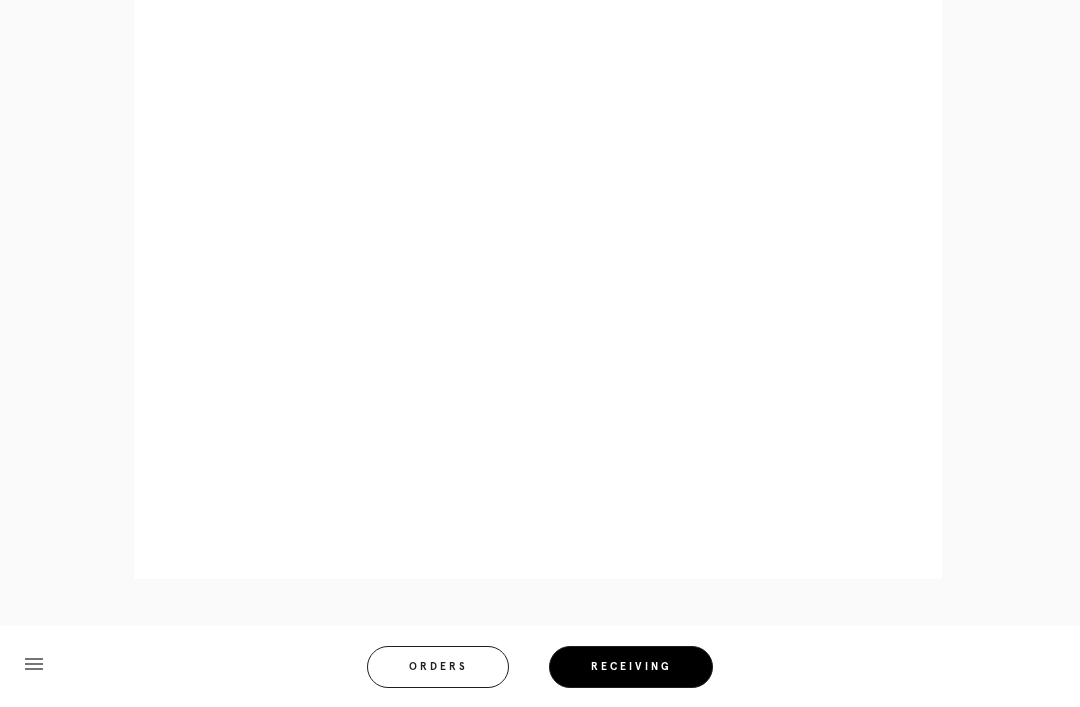 scroll, scrollTop: 858, scrollLeft: 0, axis: vertical 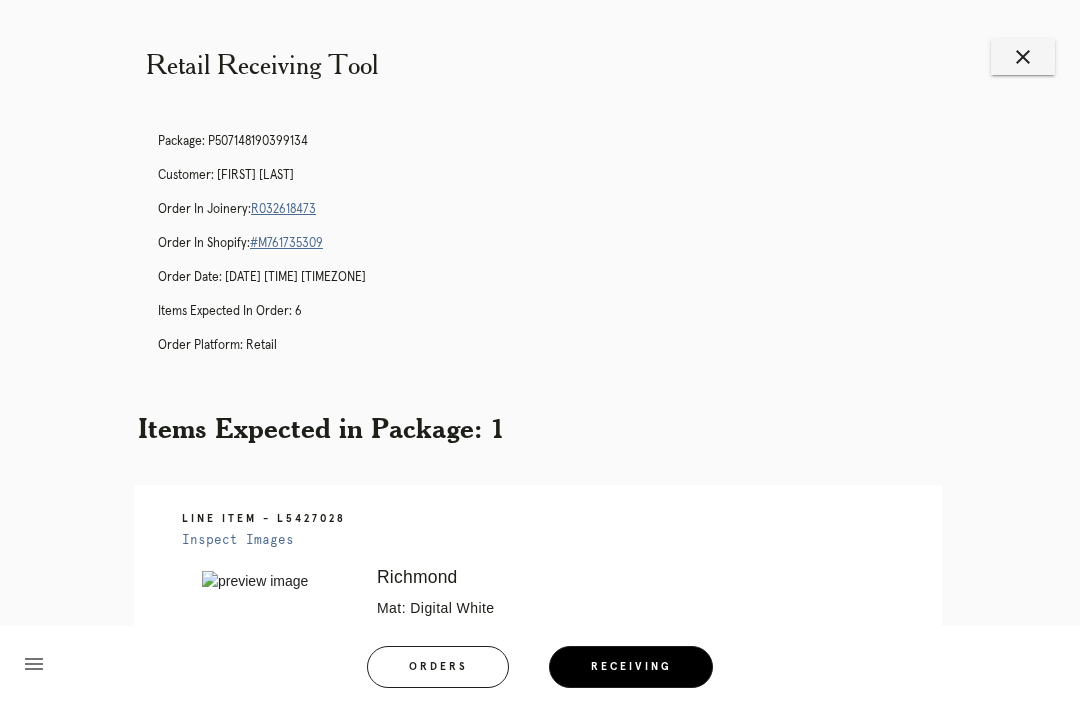 click on "Receiving" at bounding box center [631, 667] 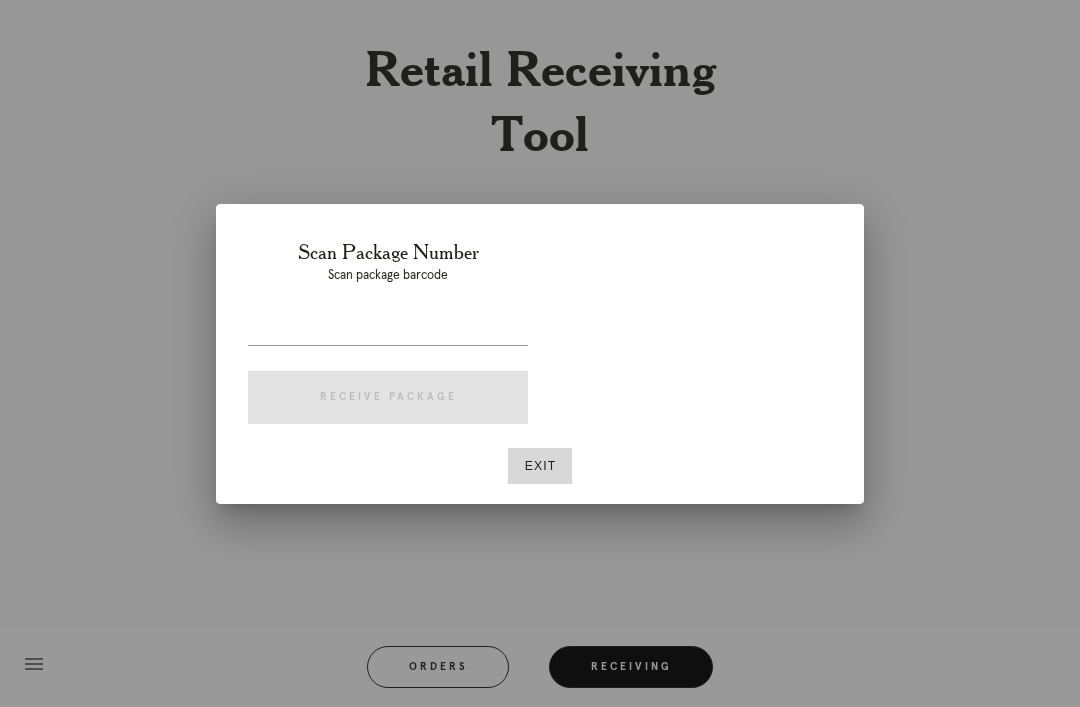 scroll, scrollTop: 0, scrollLeft: 0, axis: both 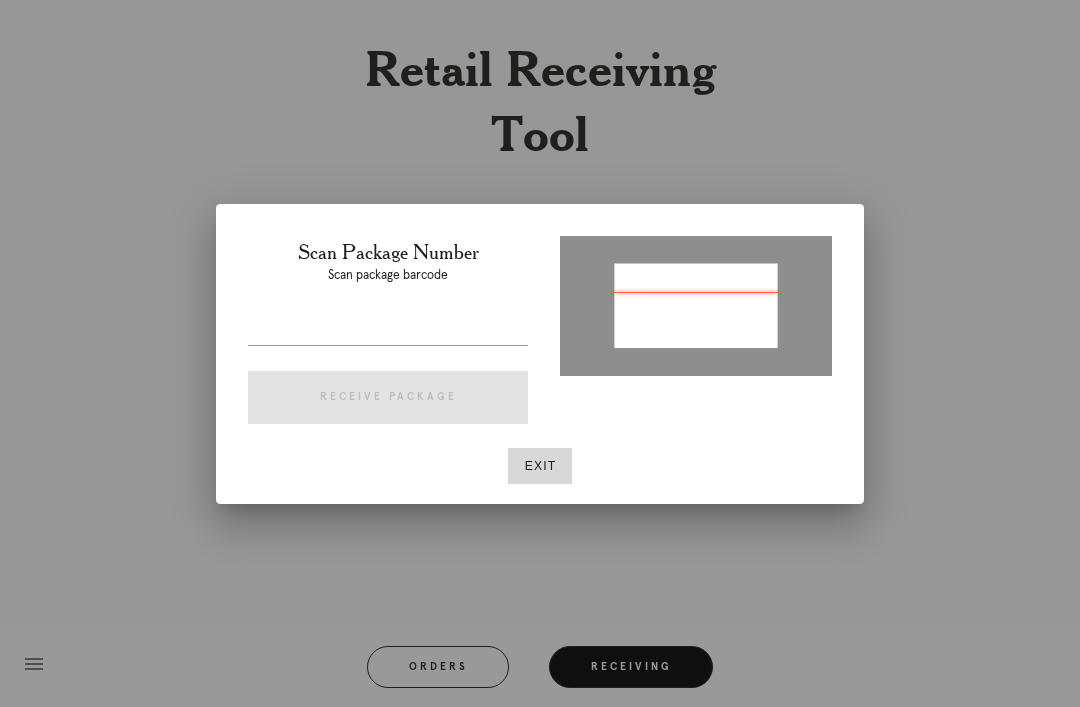 type on "[TRACKING_NUMBER]" 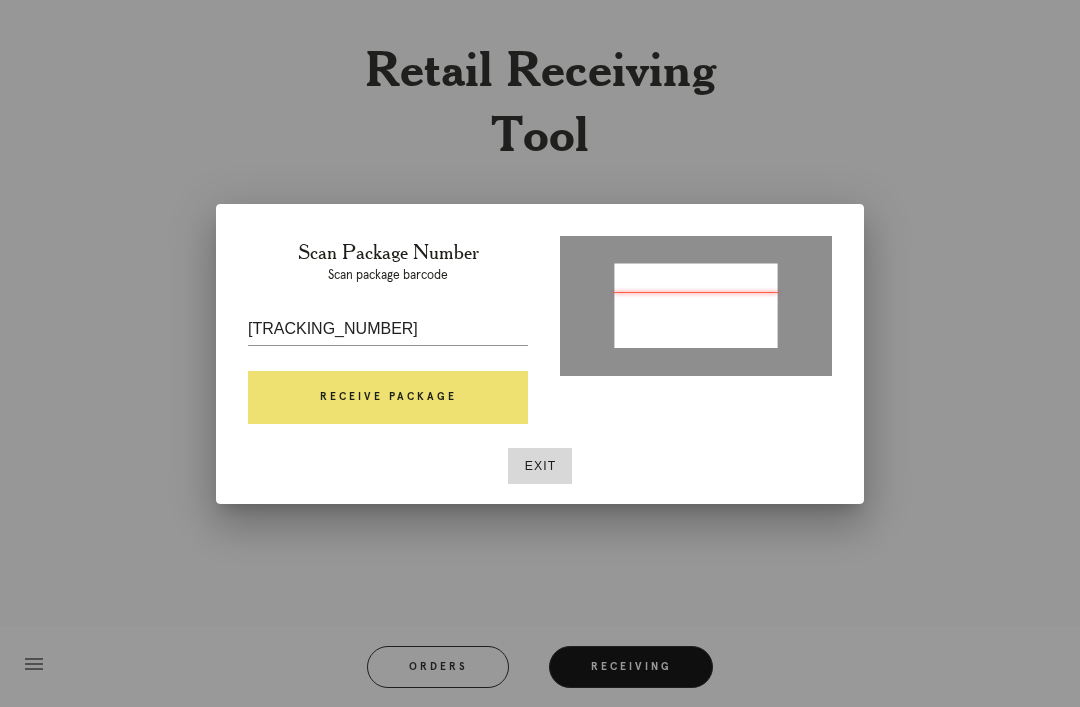 click on "Receive Package" at bounding box center (388, 398) 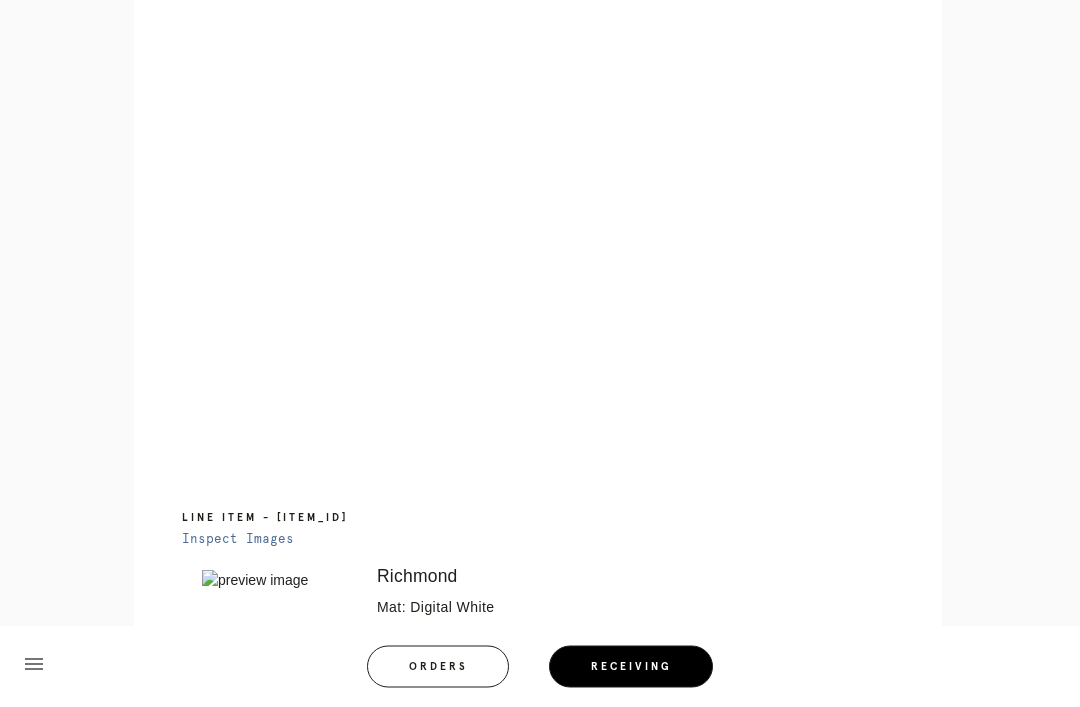 scroll, scrollTop: 1487, scrollLeft: 0, axis: vertical 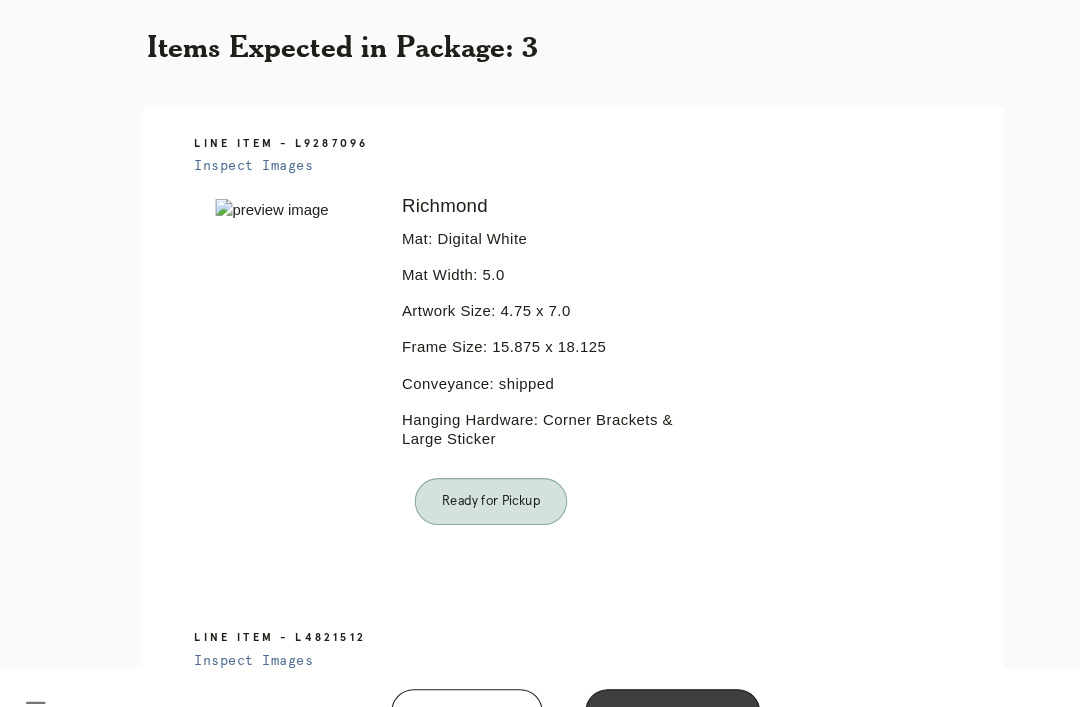 click on "Receiving" at bounding box center [631, 667] 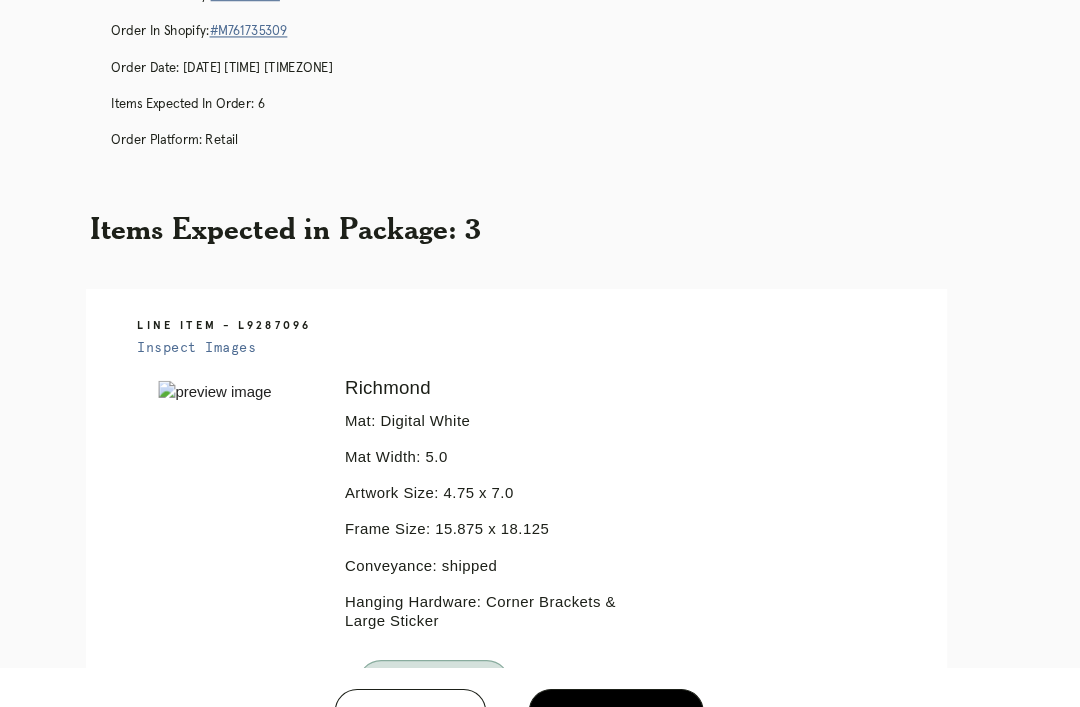 scroll, scrollTop: 0, scrollLeft: 0, axis: both 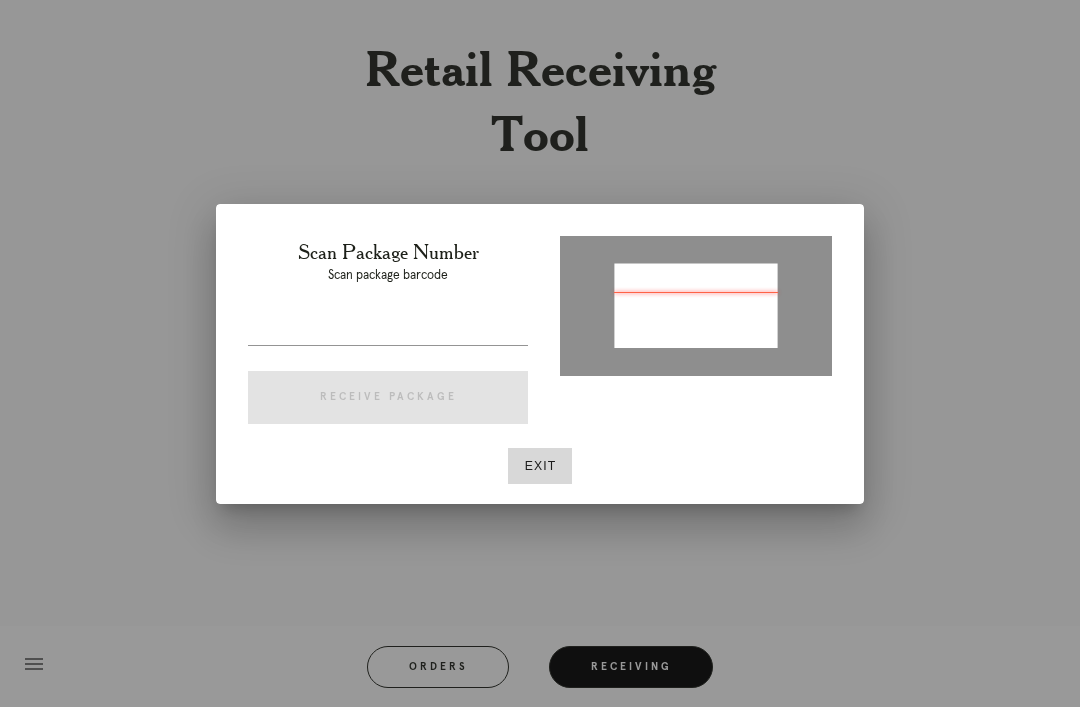 type on "P913499177182547" 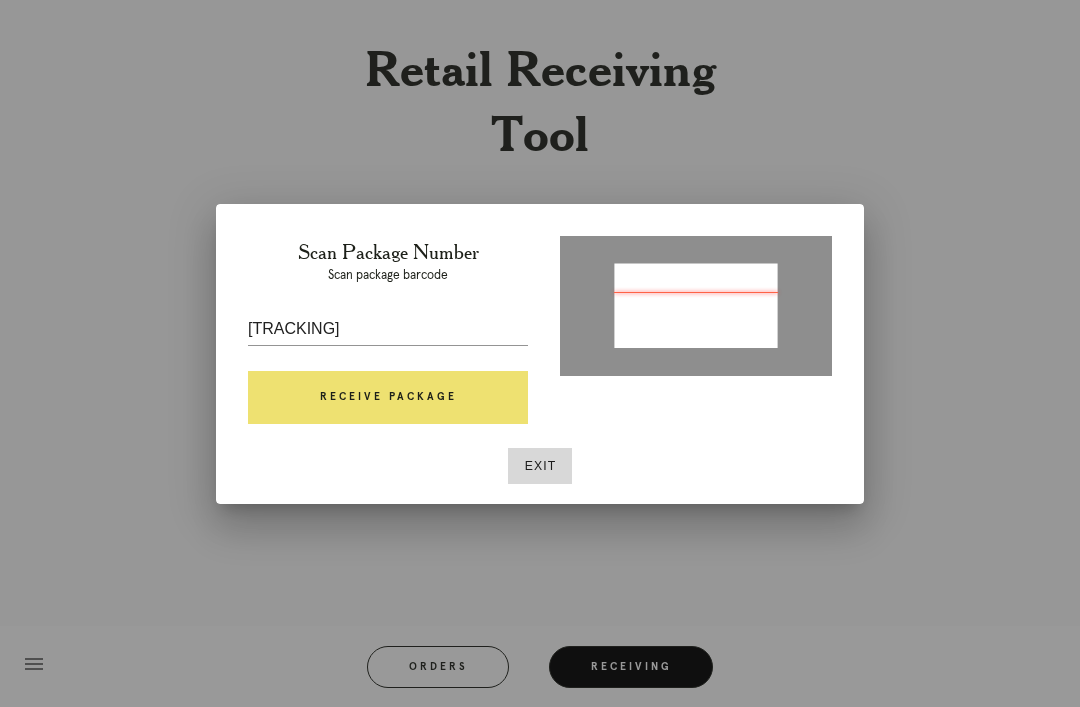 click on "Receive Package" at bounding box center (388, 398) 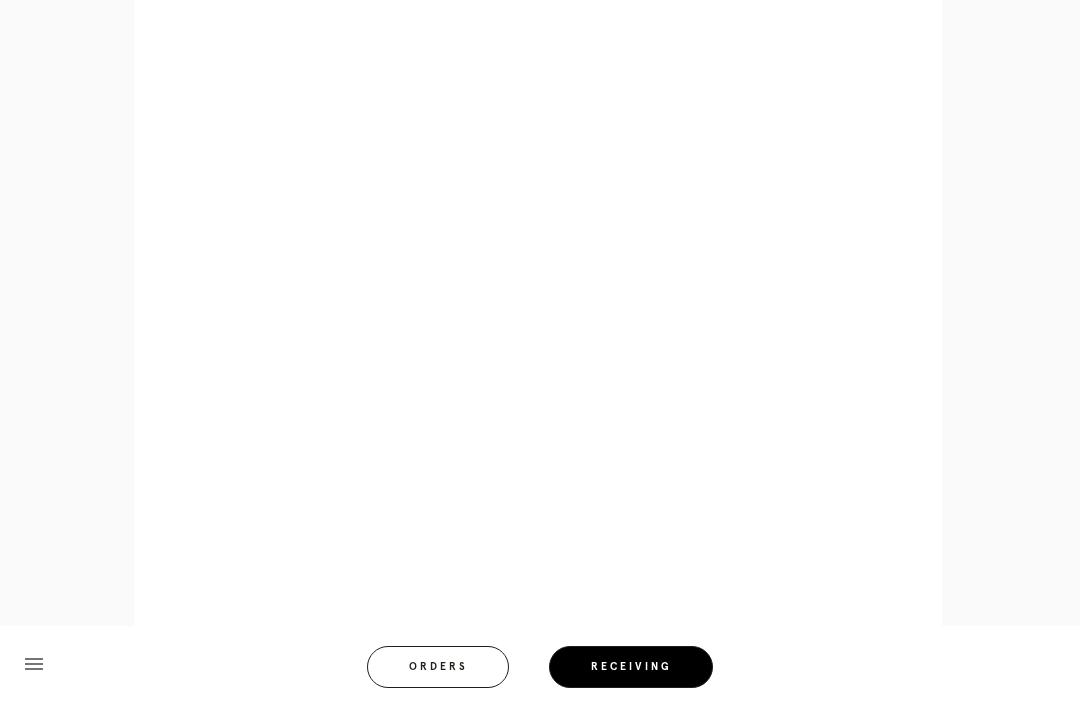 scroll, scrollTop: 892, scrollLeft: 0, axis: vertical 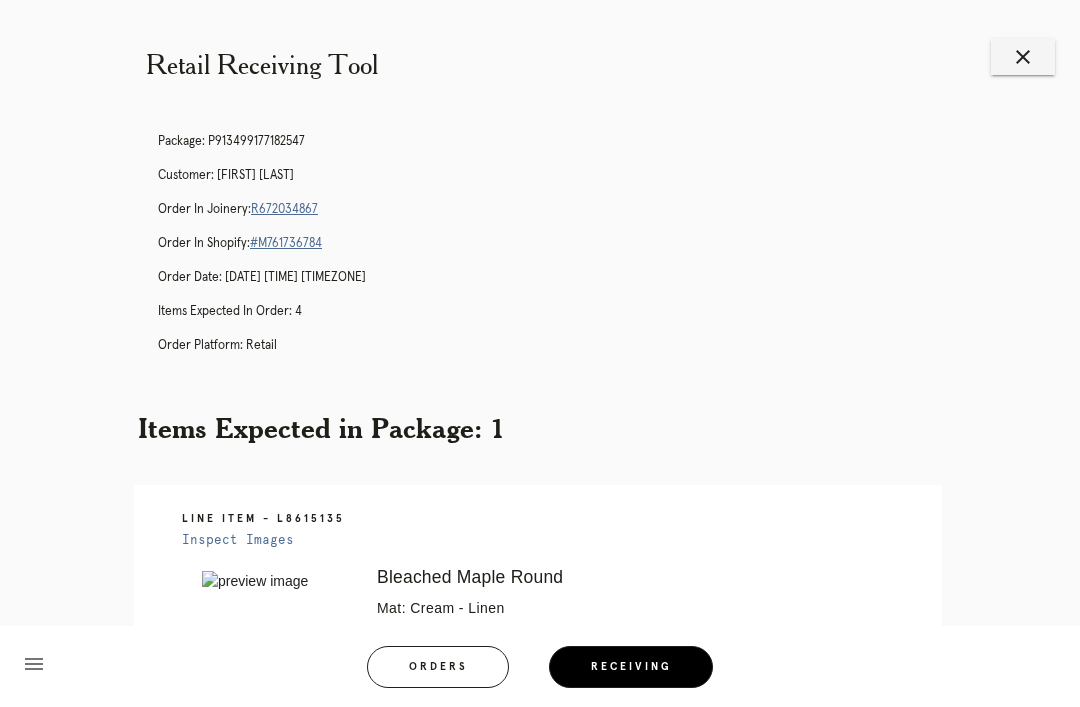 click on "Receiving" at bounding box center (631, 667) 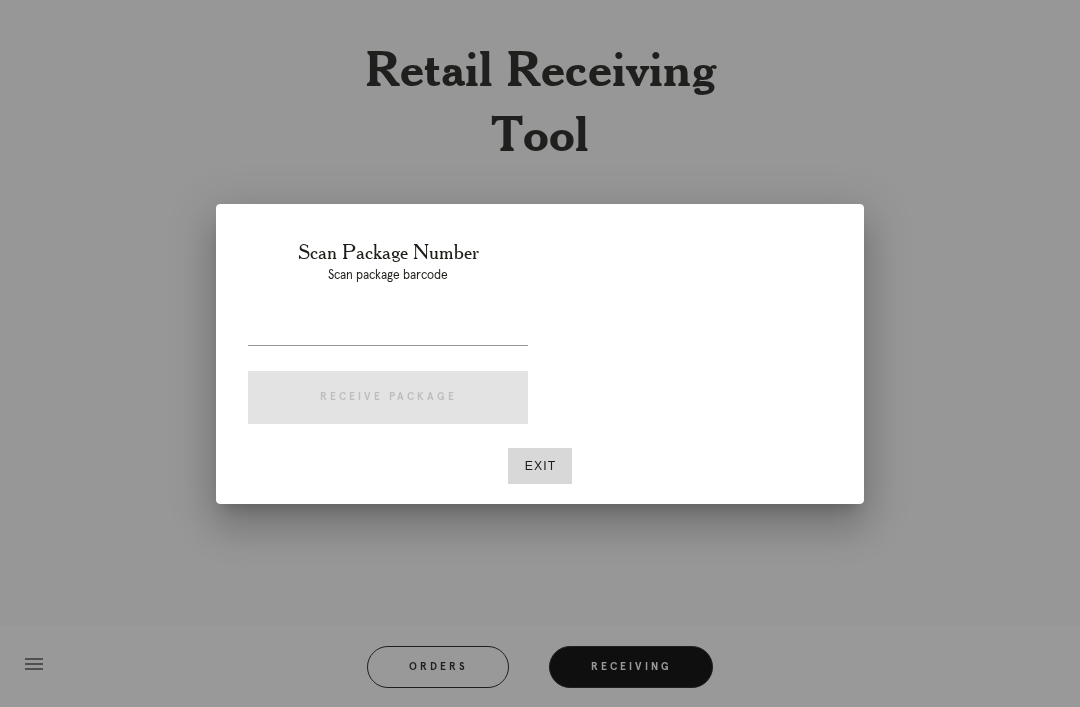 scroll, scrollTop: 0, scrollLeft: 0, axis: both 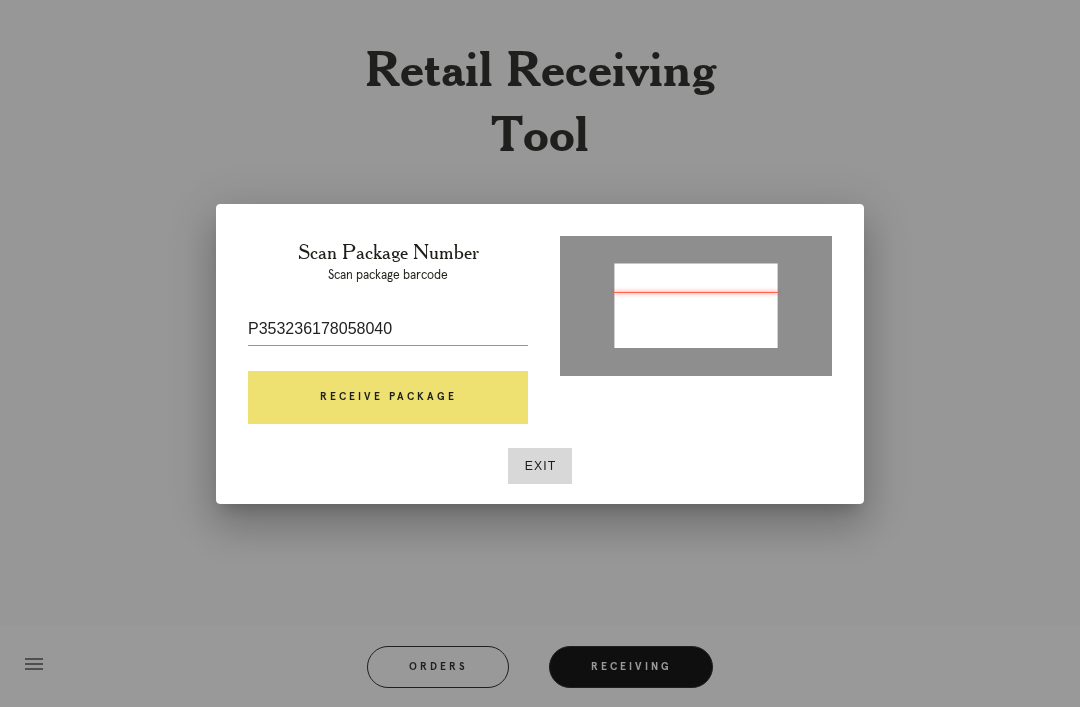 click on "Receive Package" at bounding box center [388, 398] 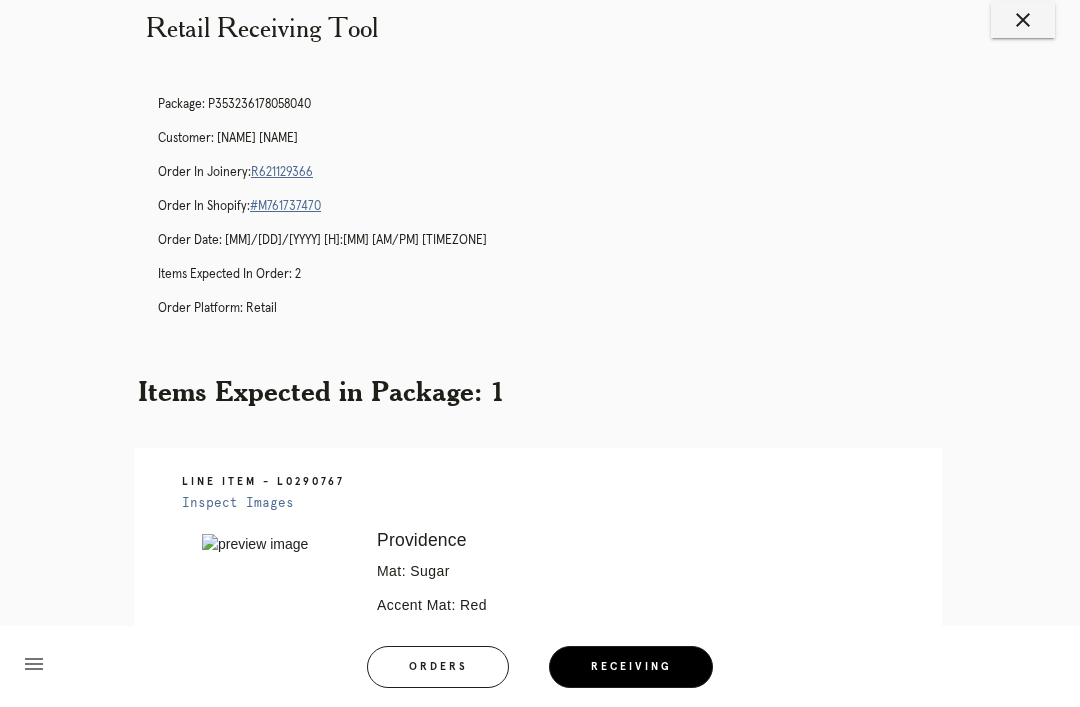 scroll, scrollTop: 11, scrollLeft: 0, axis: vertical 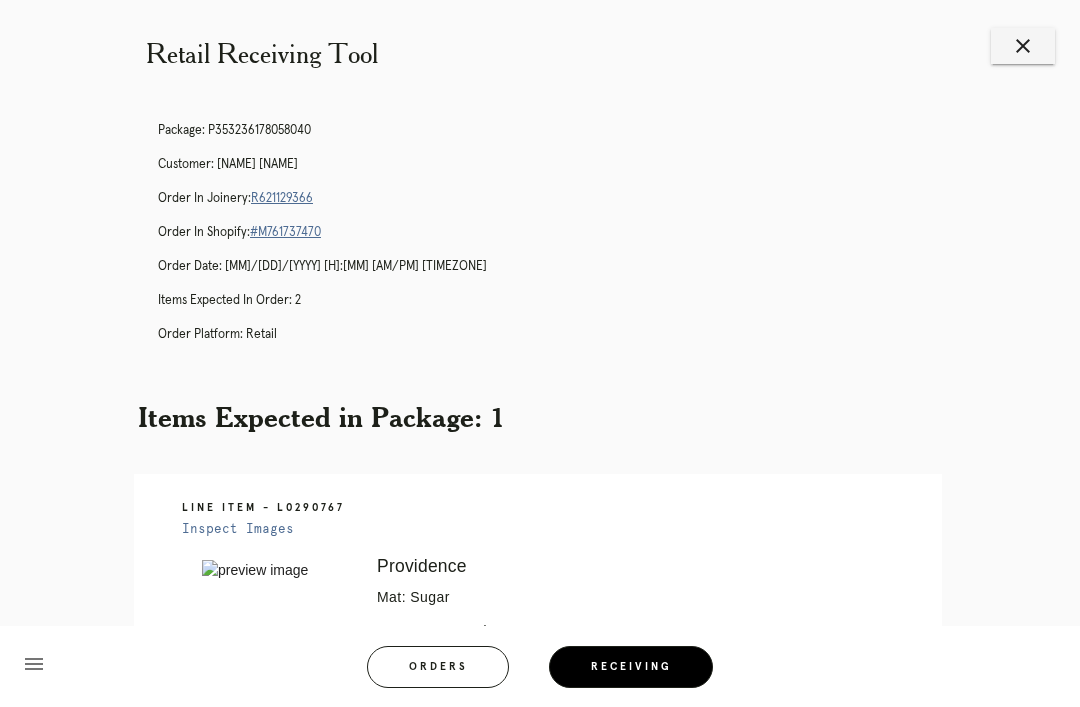 click on "R621129366" at bounding box center [282, 198] 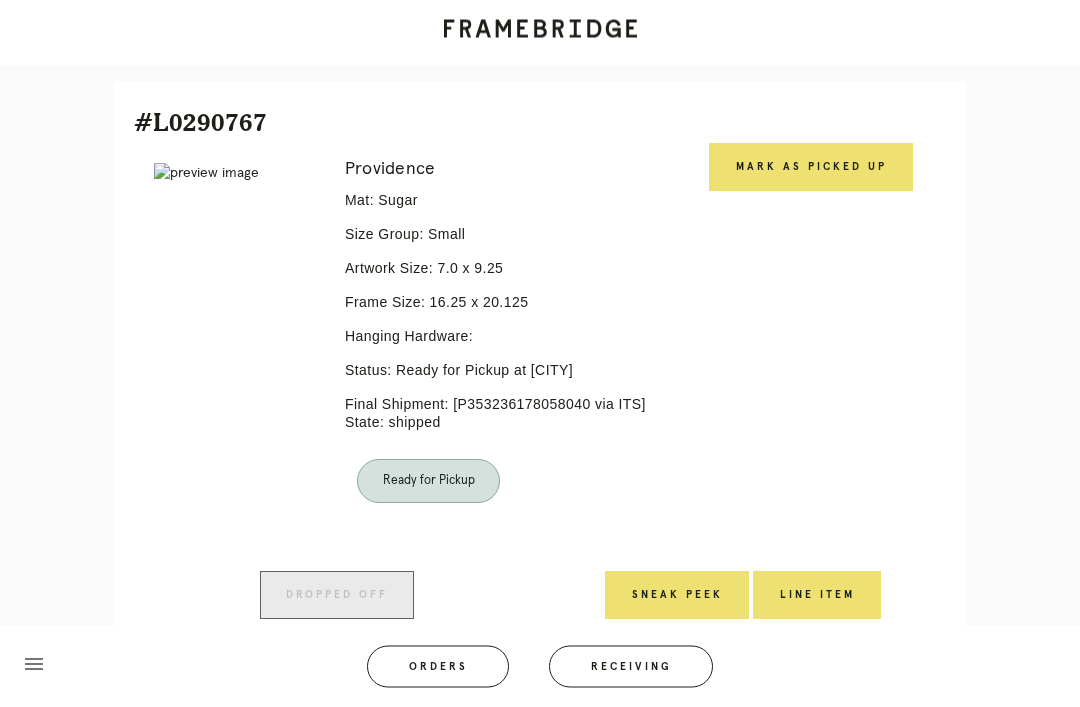 scroll, scrollTop: 442, scrollLeft: 0, axis: vertical 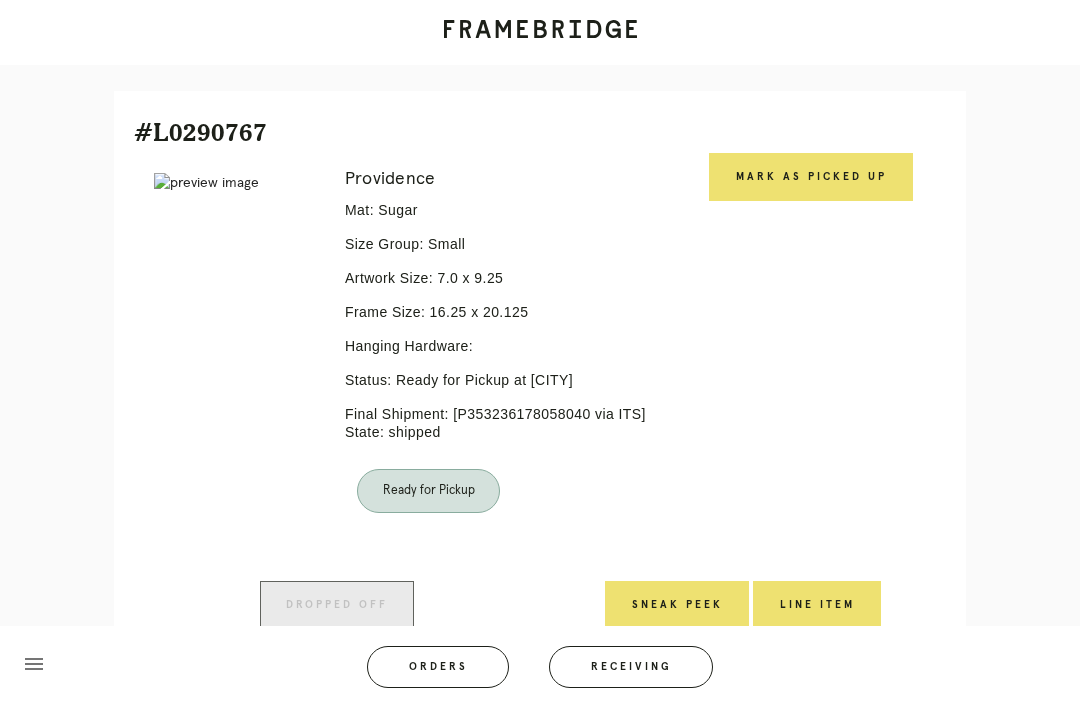 click on "Mark as Picked Up" at bounding box center [811, 177] 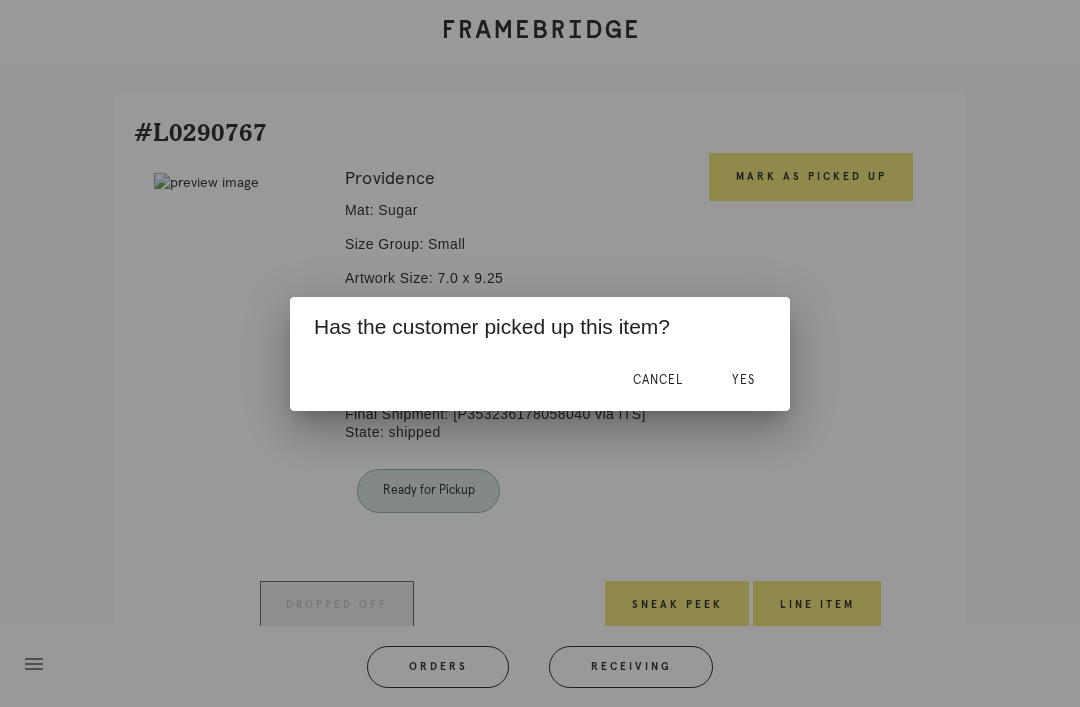 click on "Yes" at bounding box center (743, 381) 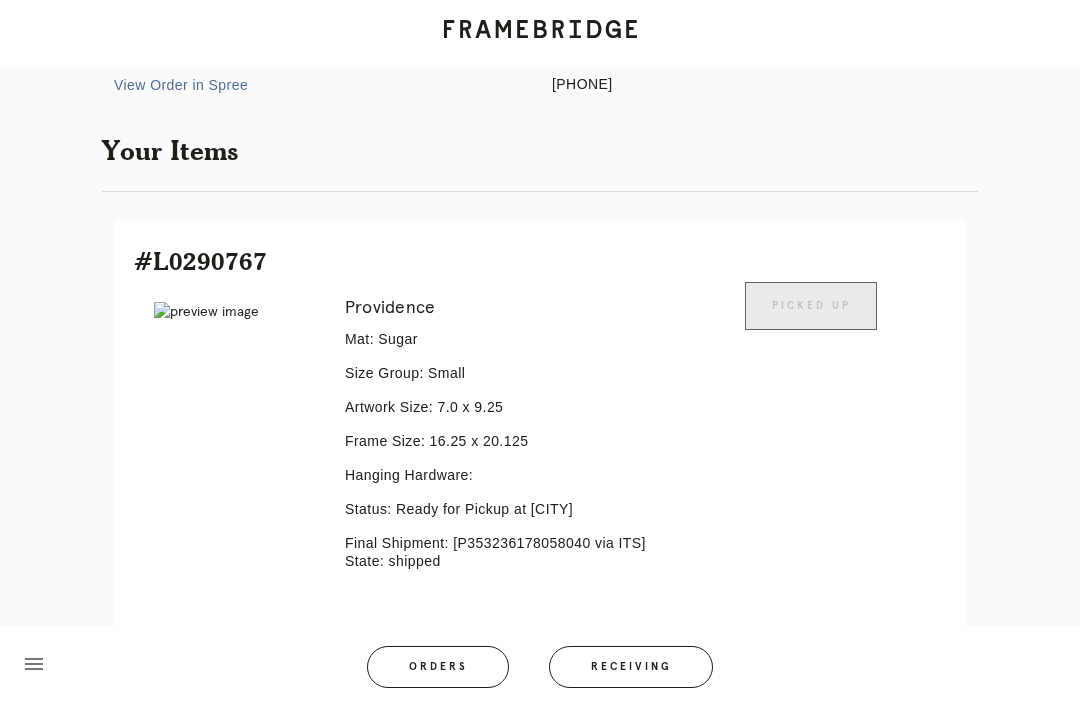 scroll, scrollTop: 0, scrollLeft: 0, axis: both 